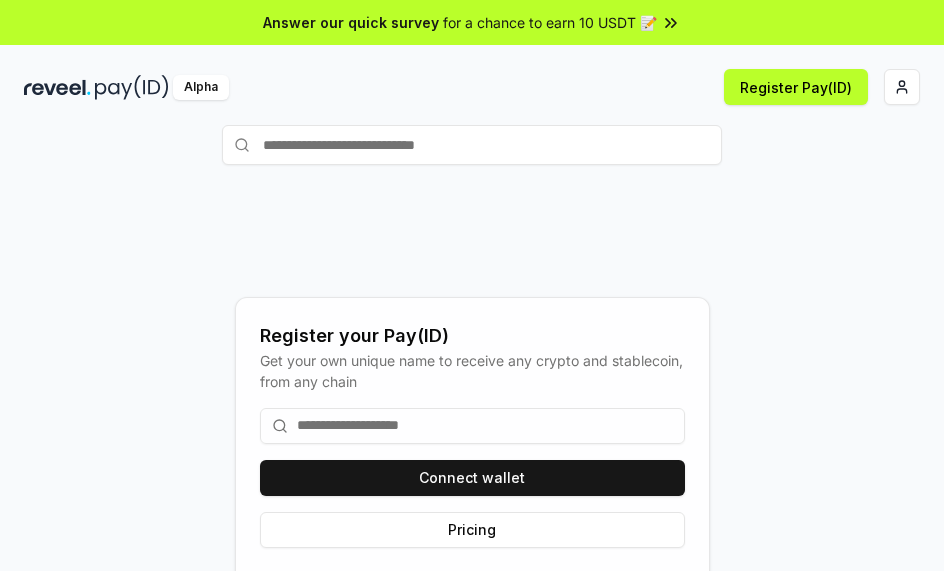 scroll, scrollTop: 0, scrollLeft: 0, axis: both 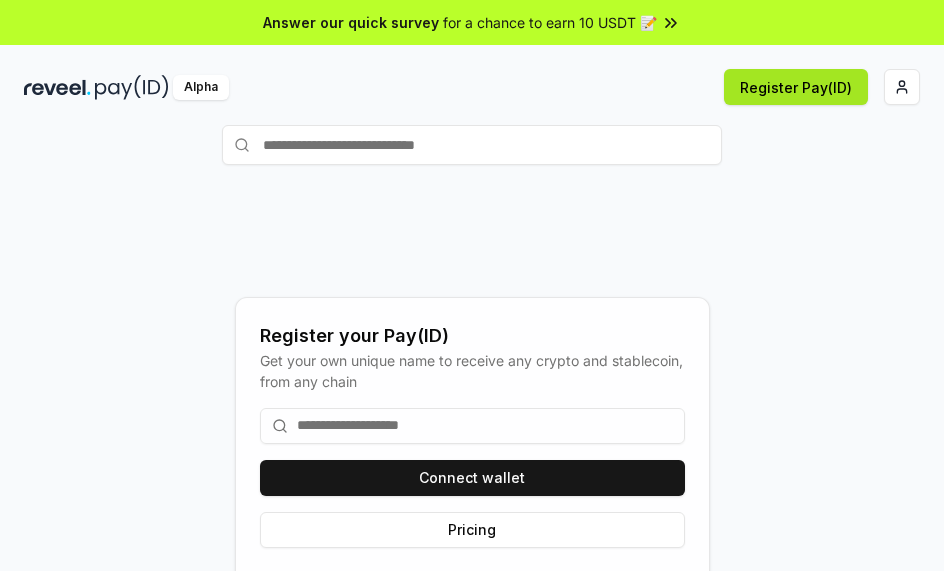 click on "Register Pay(ID)" at bounding box center (796, 87) 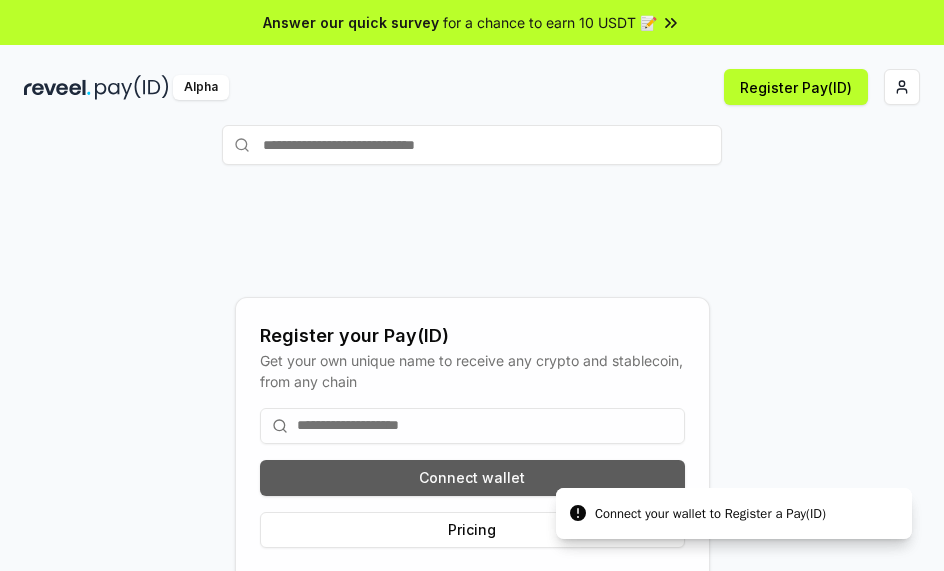 click on "Connect wallet" at bounding box center [472, 478] 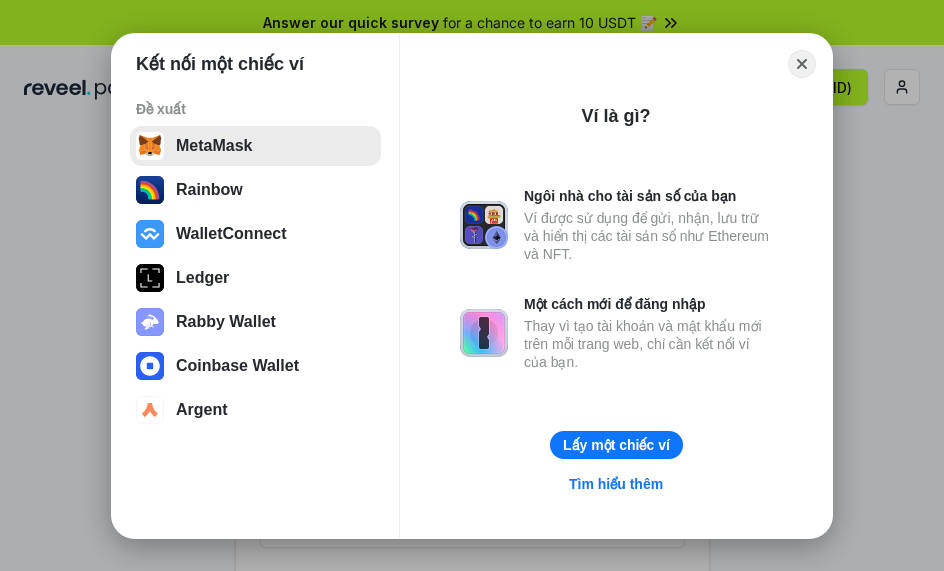 click on "MetaMask" at bounding box center (255, 146) 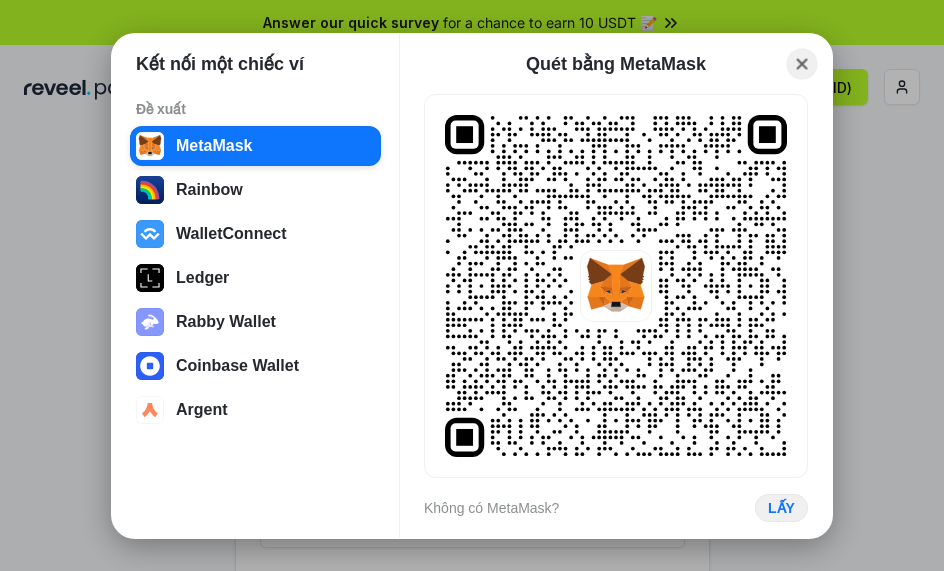 click on "Close" at bounding box center (802, 63) 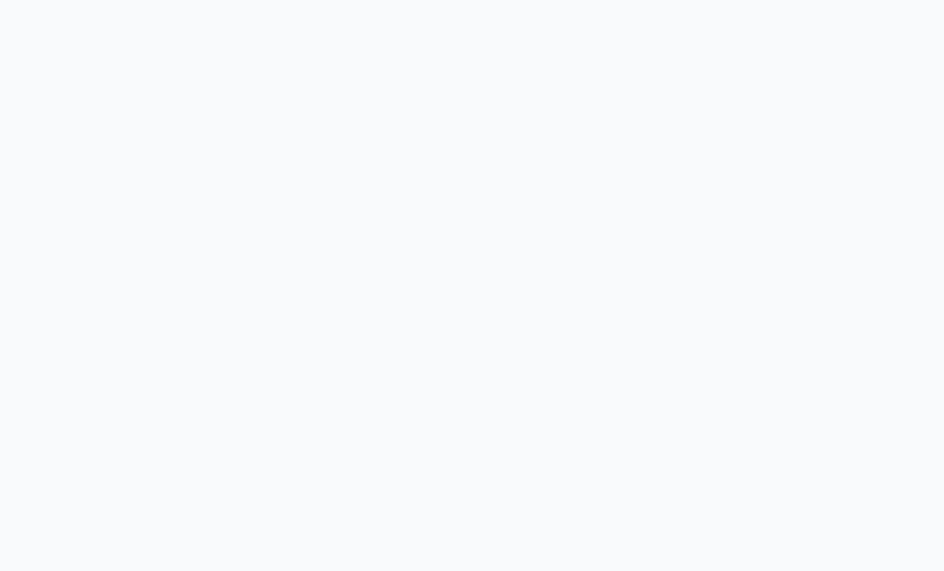 scroll, scrollTop: 0, scrollLeft: 0, axis: both 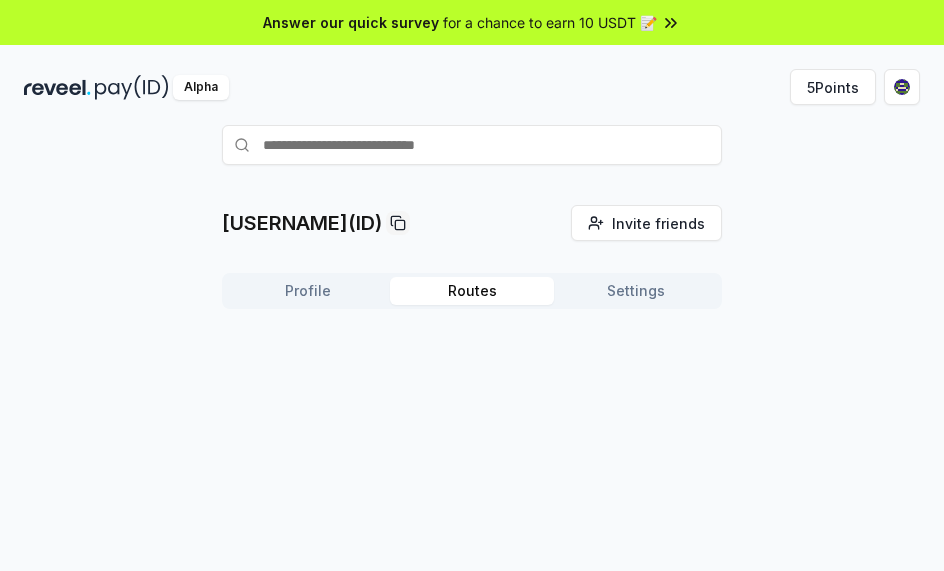 click on "Routes" at bounding box center (472, 291) 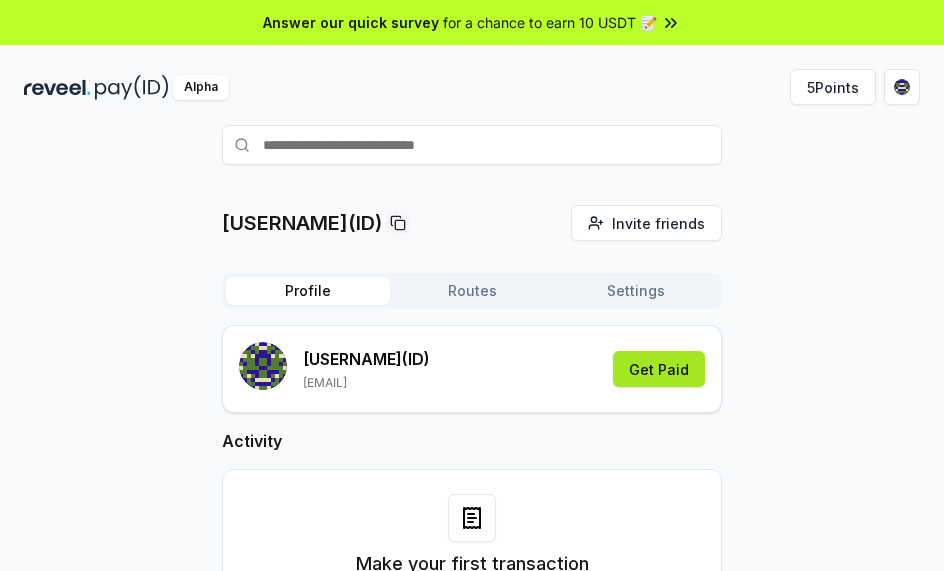 click on "Get Paid" at bounding box center (659, 369) 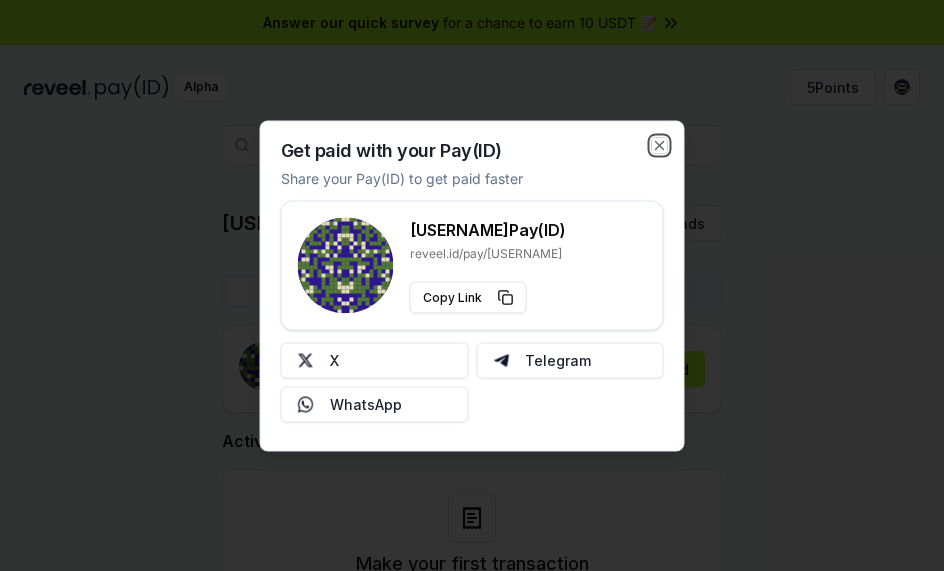 drag, startPoint x: 657, startPoint y: 145, endPoint x: 691, endPoint y: 144, distance: 34.0147 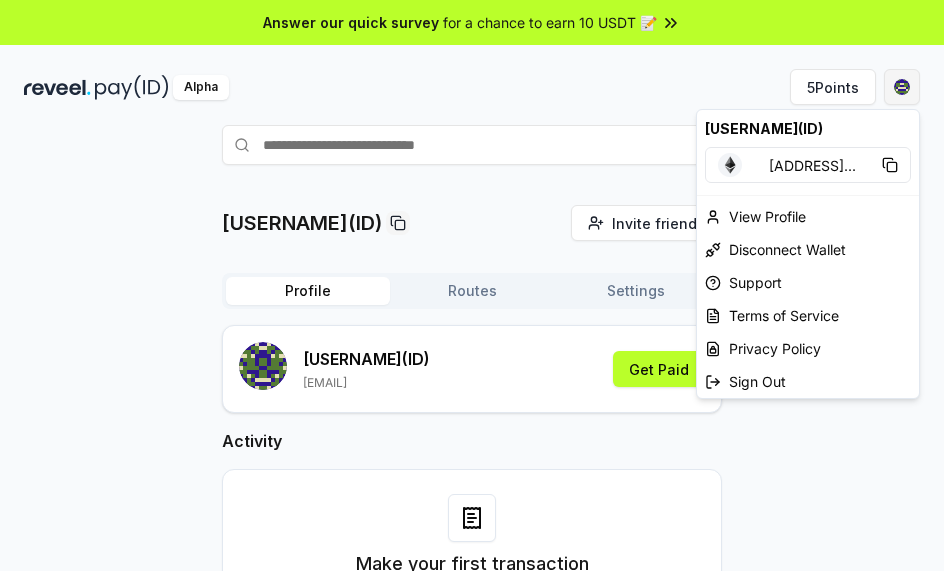 click on "Answer our quick survey for a chance to earn 10 USDT 📝 Alpha   5  Points lethaicamtien90(ID) Invite friends Invite Profile Routes Settings lethaicamtien90 (ID) lethaicamtien90@gmail.com Get Paid Activity Make your first transaction Get paid by sharing your Pay(ID) lethaicamtien90(ID)   0xC87E2ab57a29 ...     View Profile   Disconnect Wallet   Support   Terms of Service   Privacy Policy   Sign Out" at bounding box center [472, 285] 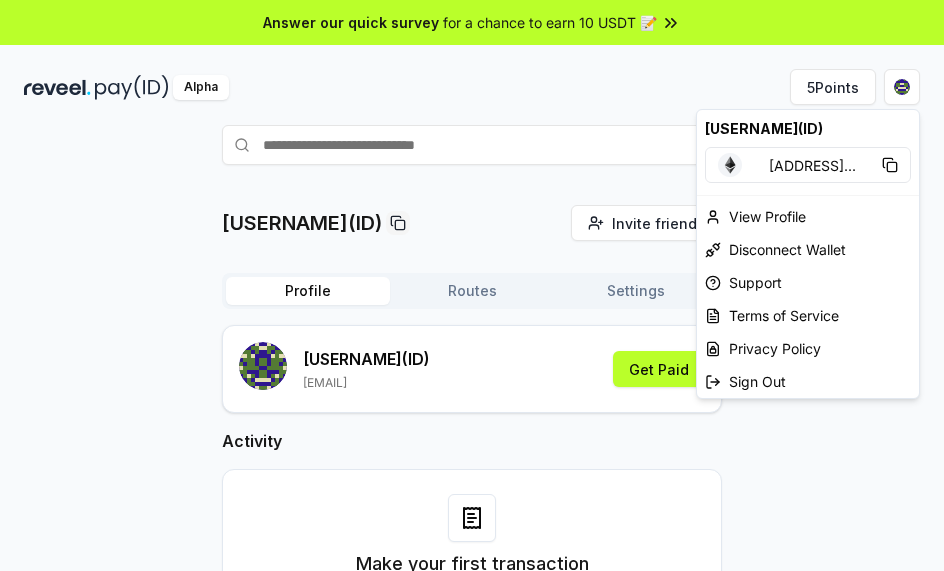 click on "Answer our quick survey for a chance to earn 10 USDT 📝 Alpha   5  Points lethaicamtien90(ID) Invite friends Invite Profile Routes Settings lethaicamtien90 (ID) lethaicamtien90@gmail.com Get Paid Activity Make your first transaction Get paid by sharing your Pay(ID) lethaicamtien90(ID)   0xC87E2ab57a29 ...     View Profile   Disconnect Wallet   Support   Terms of Service   Privacy Policy   Sign Out" at bounding box center [472, 285] 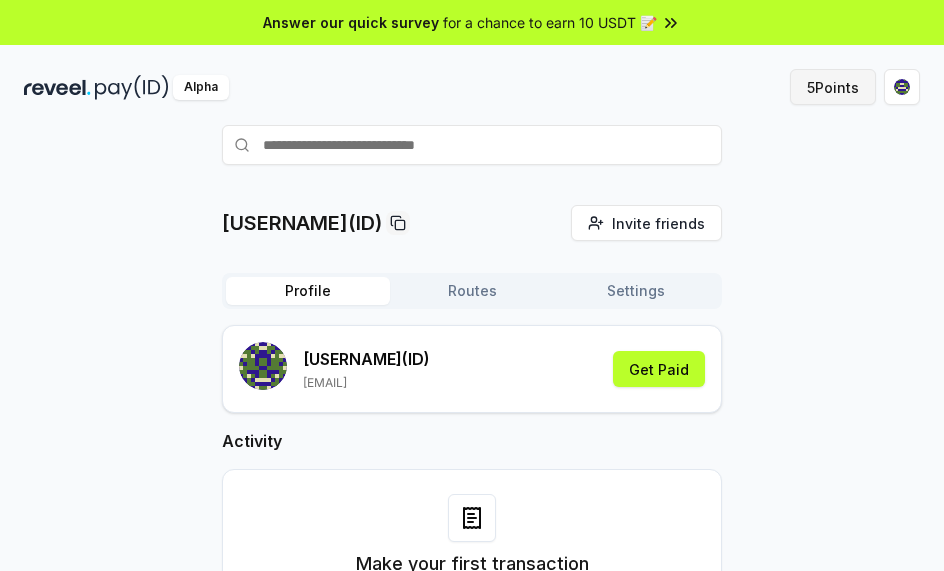 click on "5  Points" at bounding box center (833, 87) 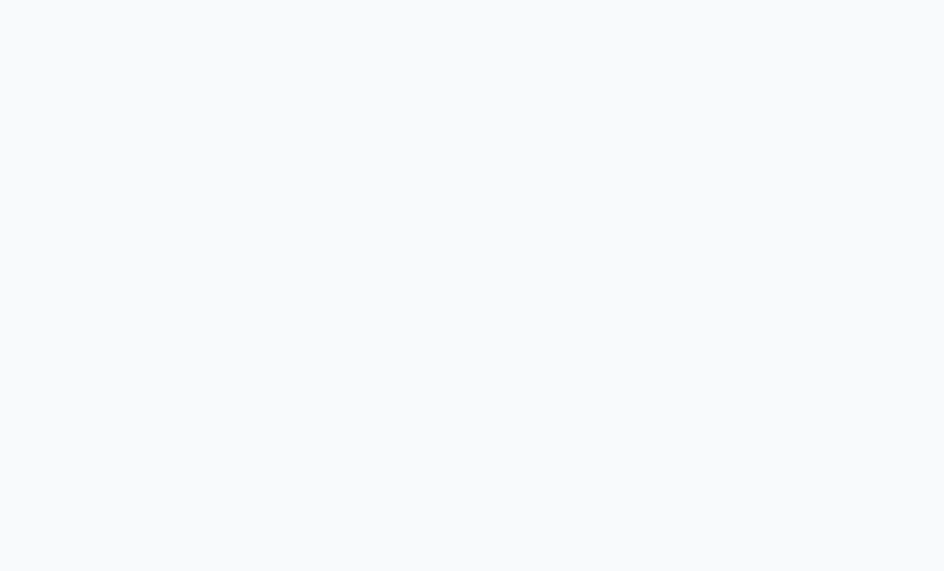 scroll, scrollTop: 0, scrollLeft: 0, axis: both 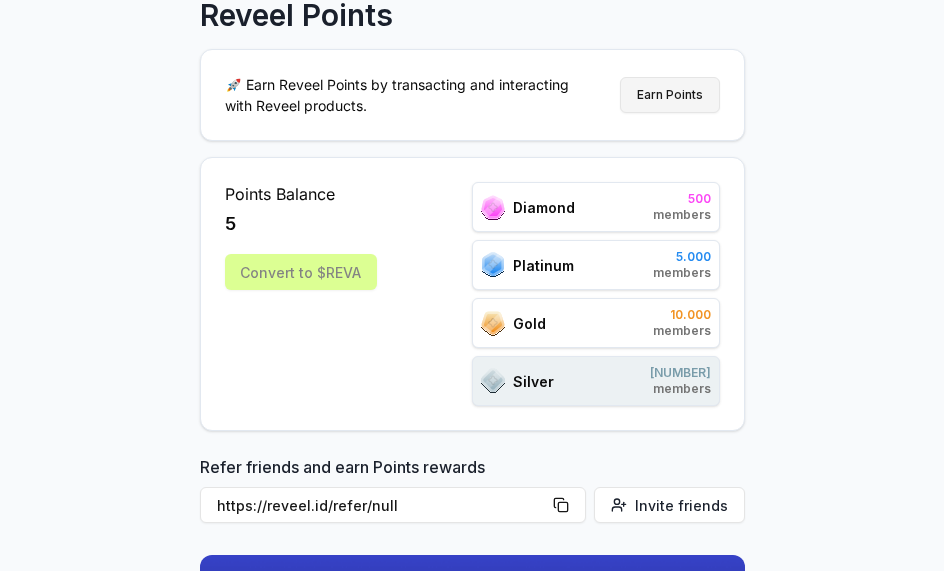 click on "Earn Points" at bounding box center (670, 95) 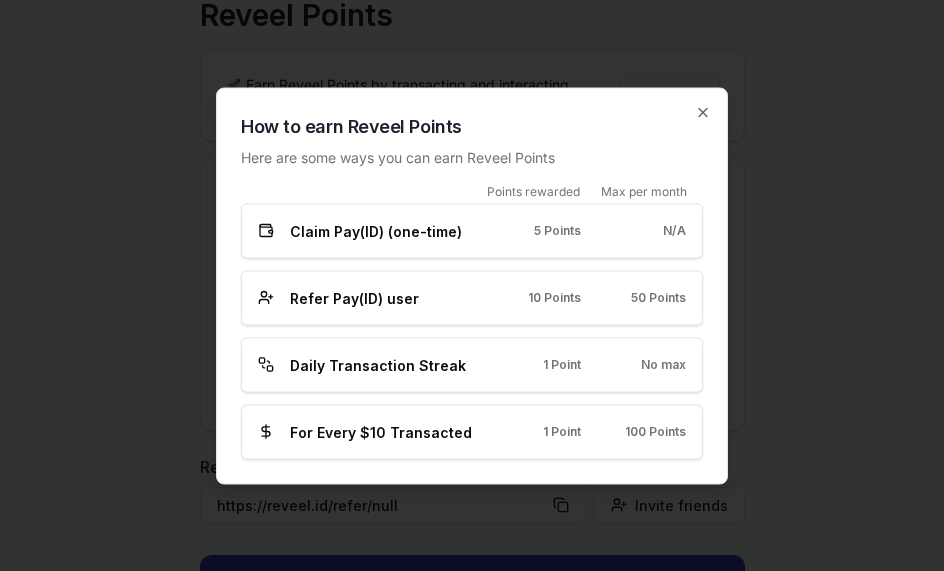 click on "How to earn Reveel Points Here are some ways you can earn Reveel Points Points rewarded Max per month Claim Pay(ID) (one-time) 5 Points N/A Refer Pay(ID) user 10 Points 50 Points Daily Transaction Streak 1 Point No max For Every $10 Transacted 1 Point 100 Points Close" at bounding box center (472, 285) 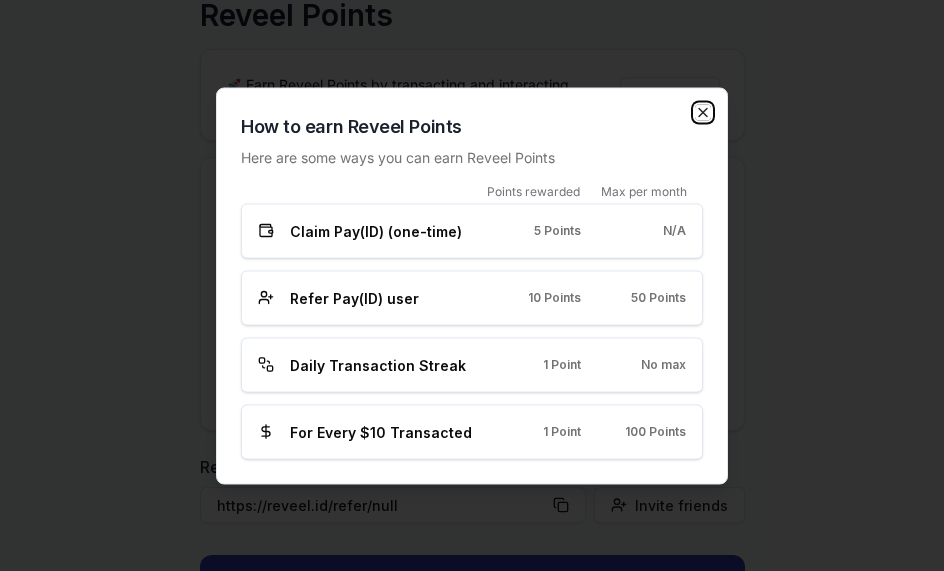 click 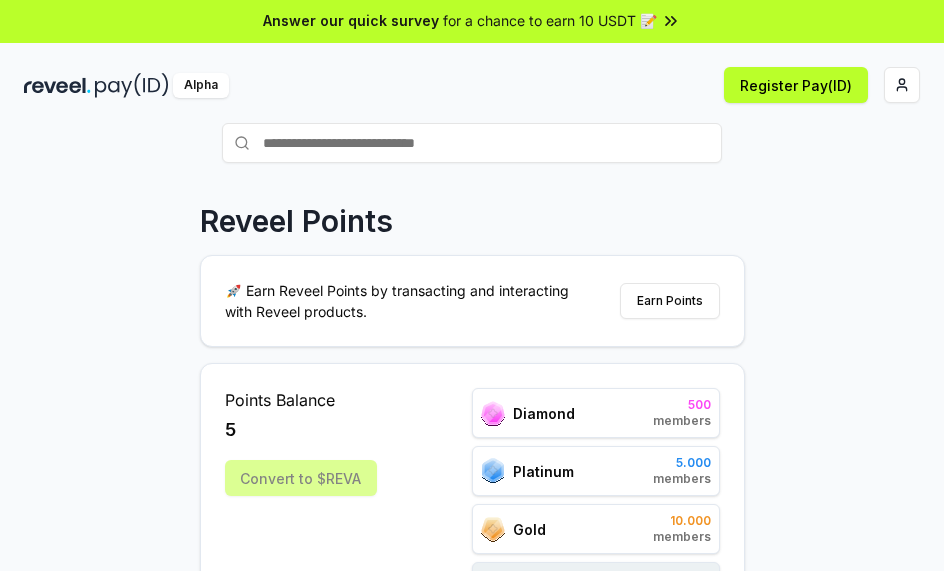 scroll, scrollTop: 0, scrollLeft: 0, axis: both 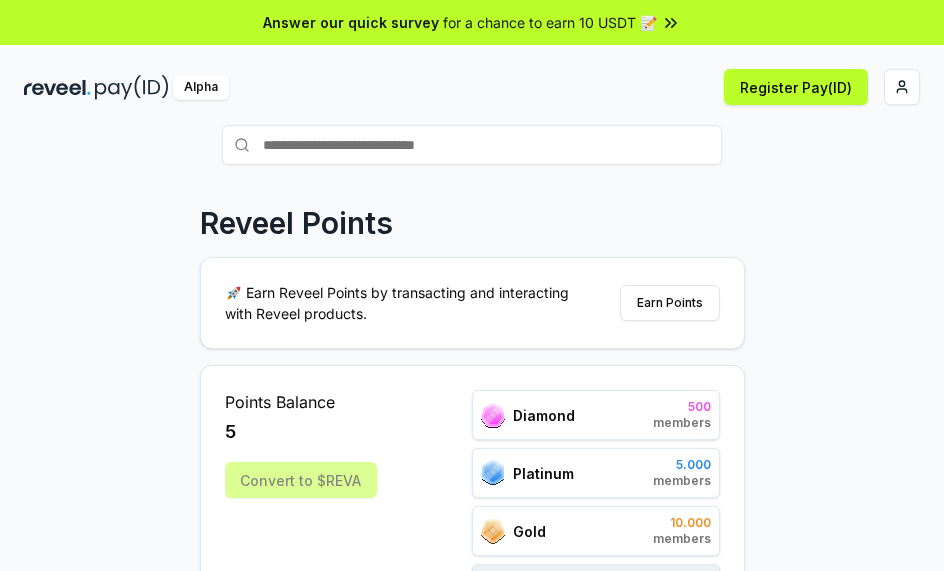 click at bounding box center (472, 145) 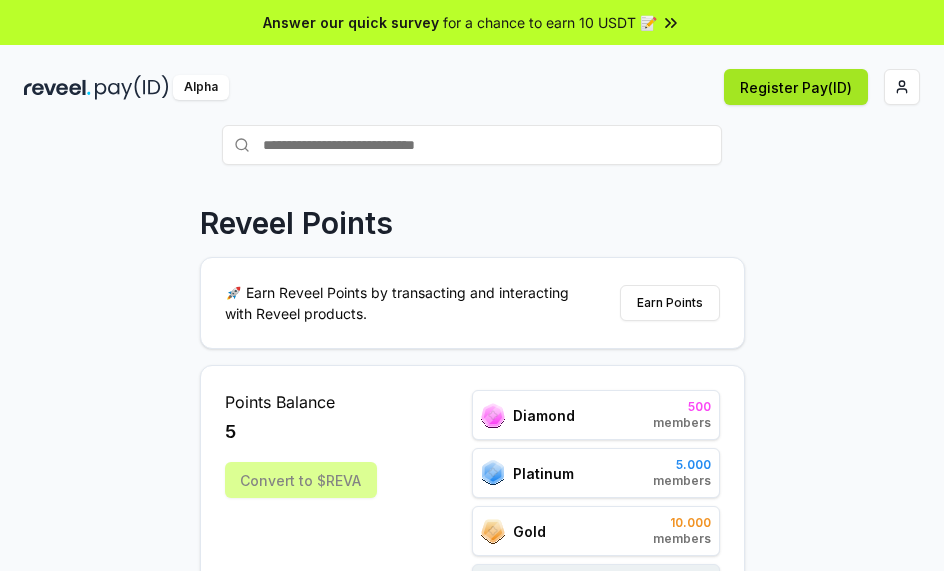 click on "Register Pay(ID)" at bounding box center [796, 87] 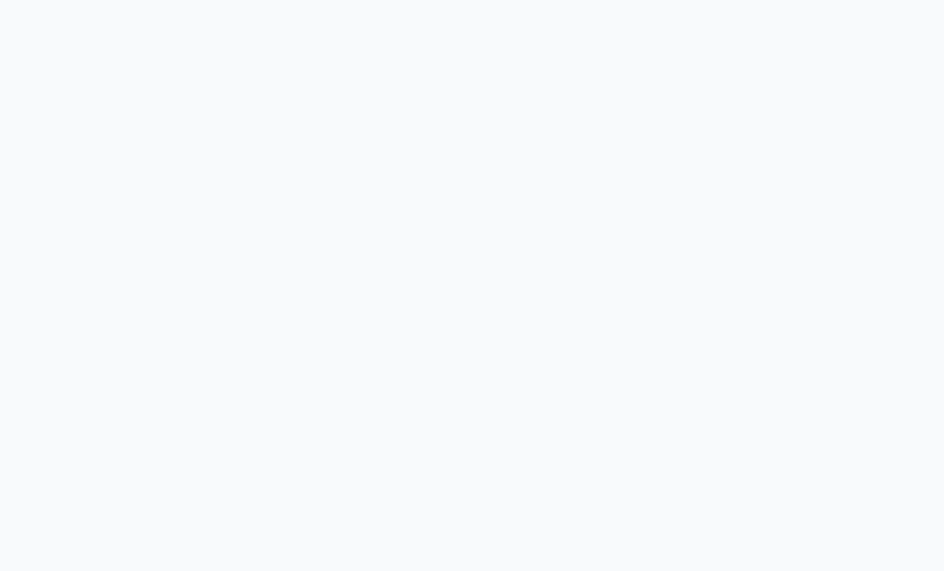 scroll, scrollTop: 0, scrollLeft: 0, axis: both 